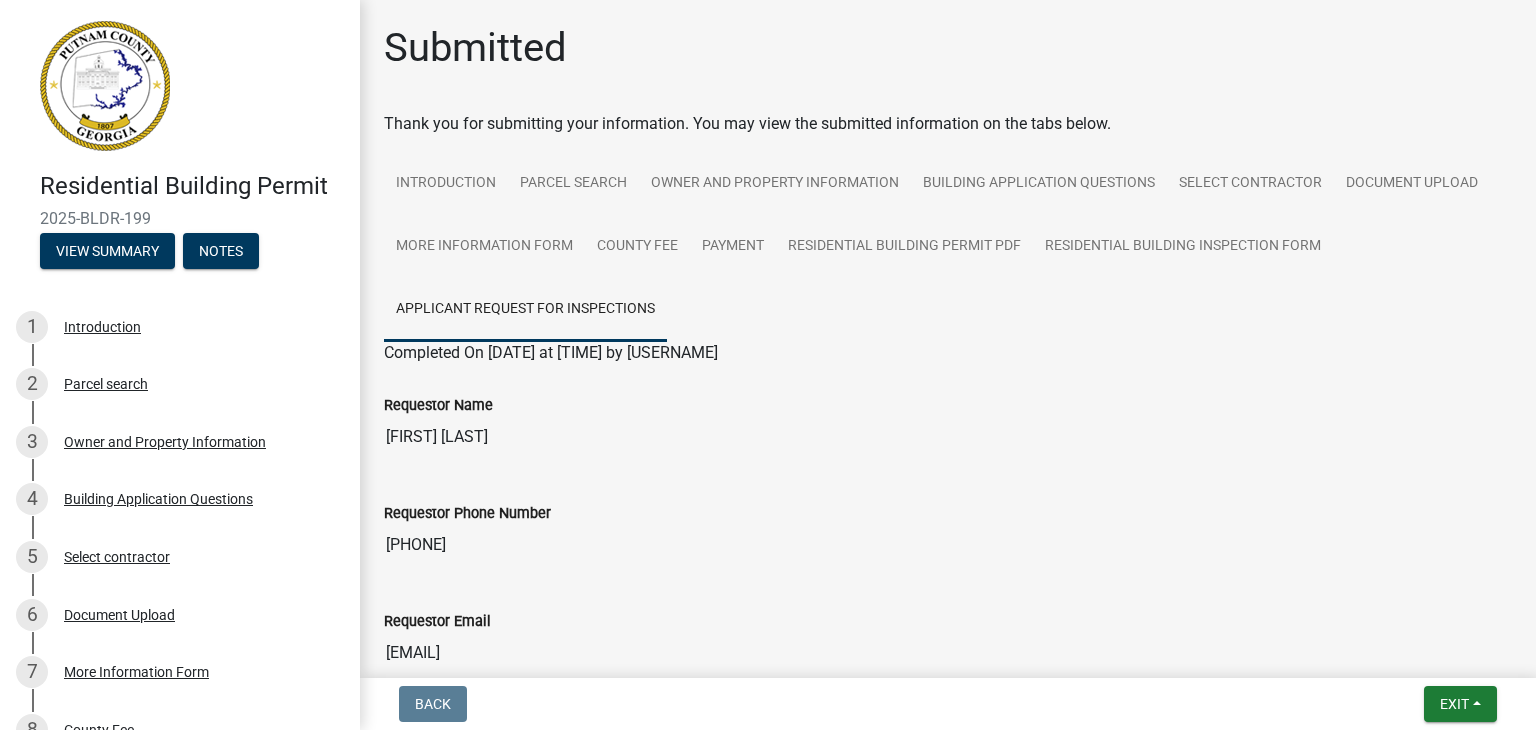 scroll, scrollTop: 0, scrollLeft: 0, axis: both 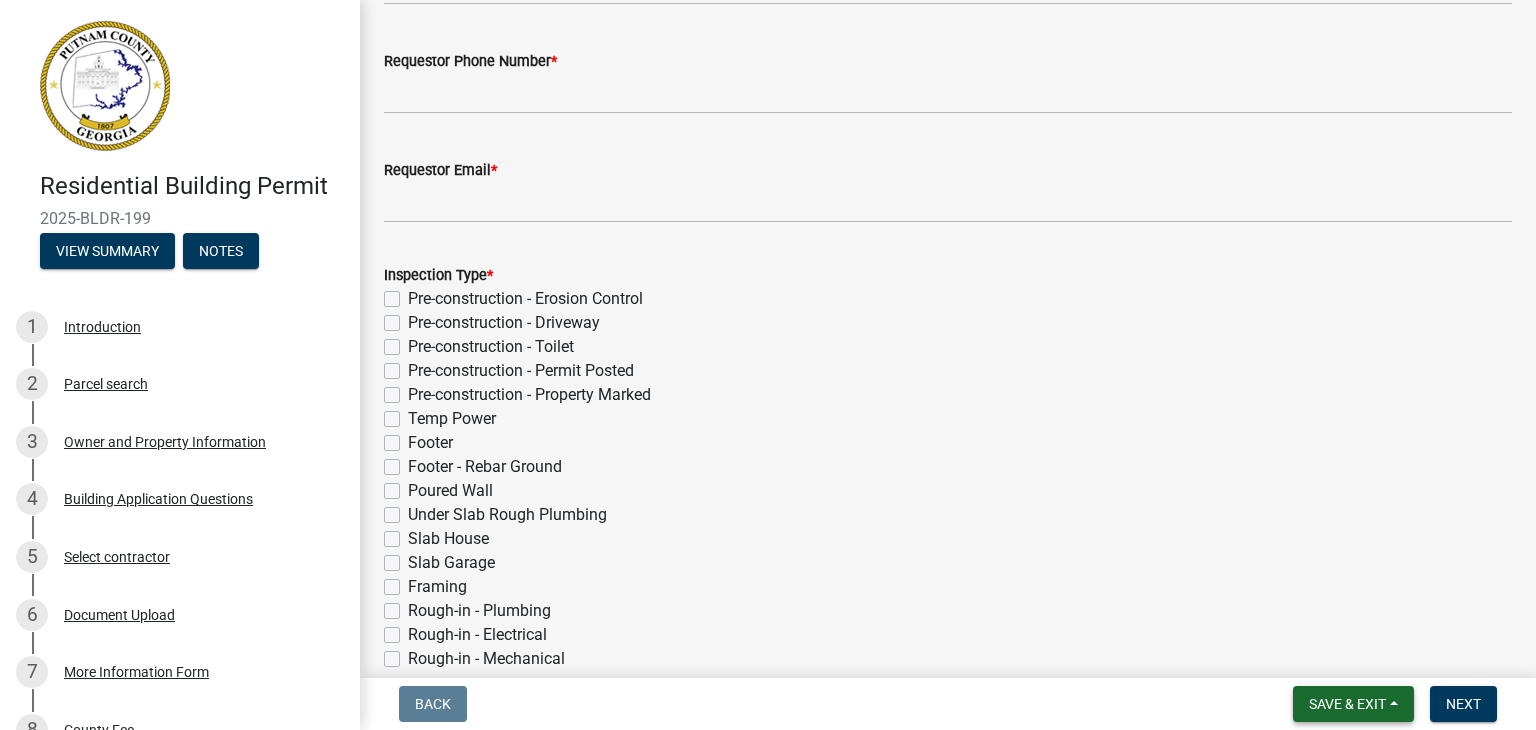 click on "Save & Exit" at bounding box center (1347, 704) 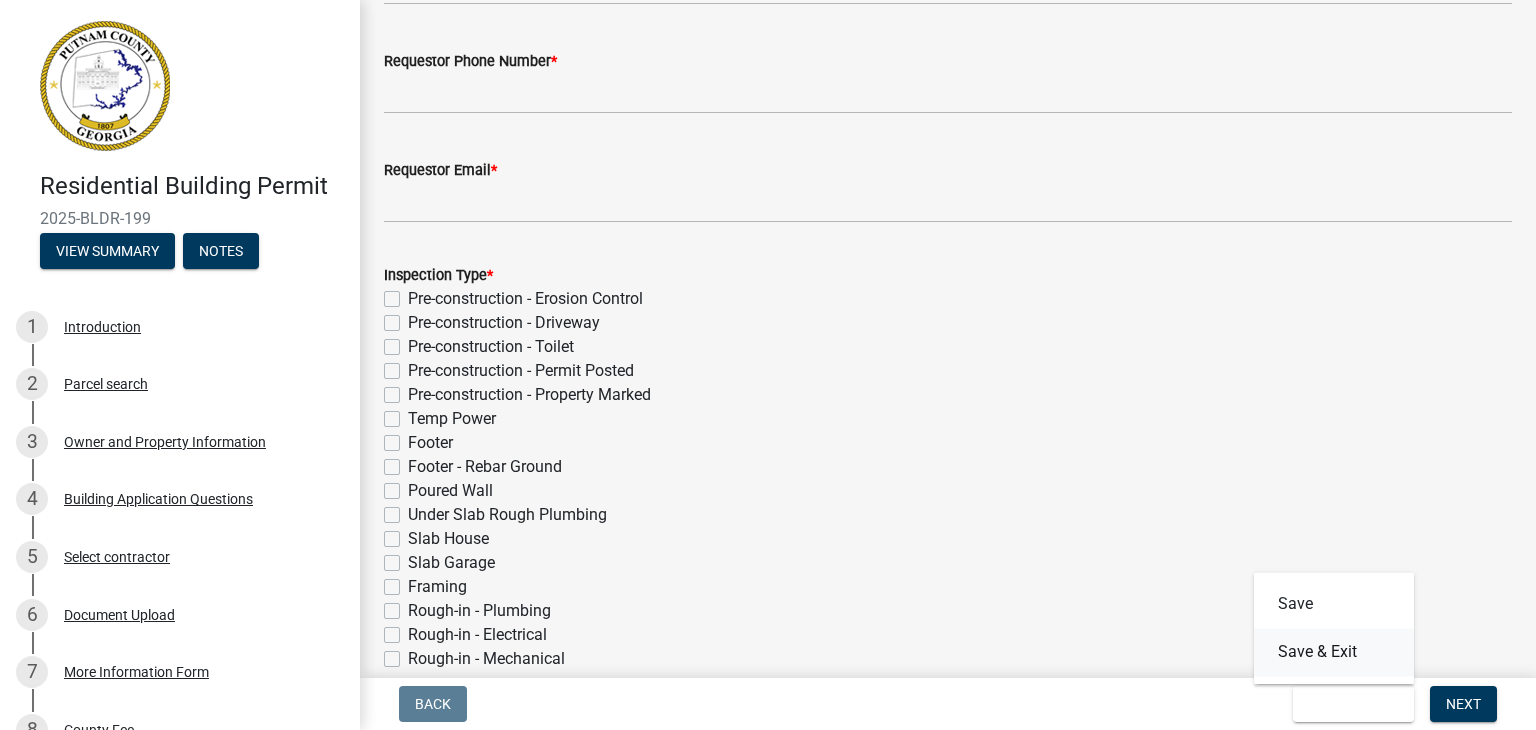 click on "Save & Exit" at bounding box center [1334, 652] 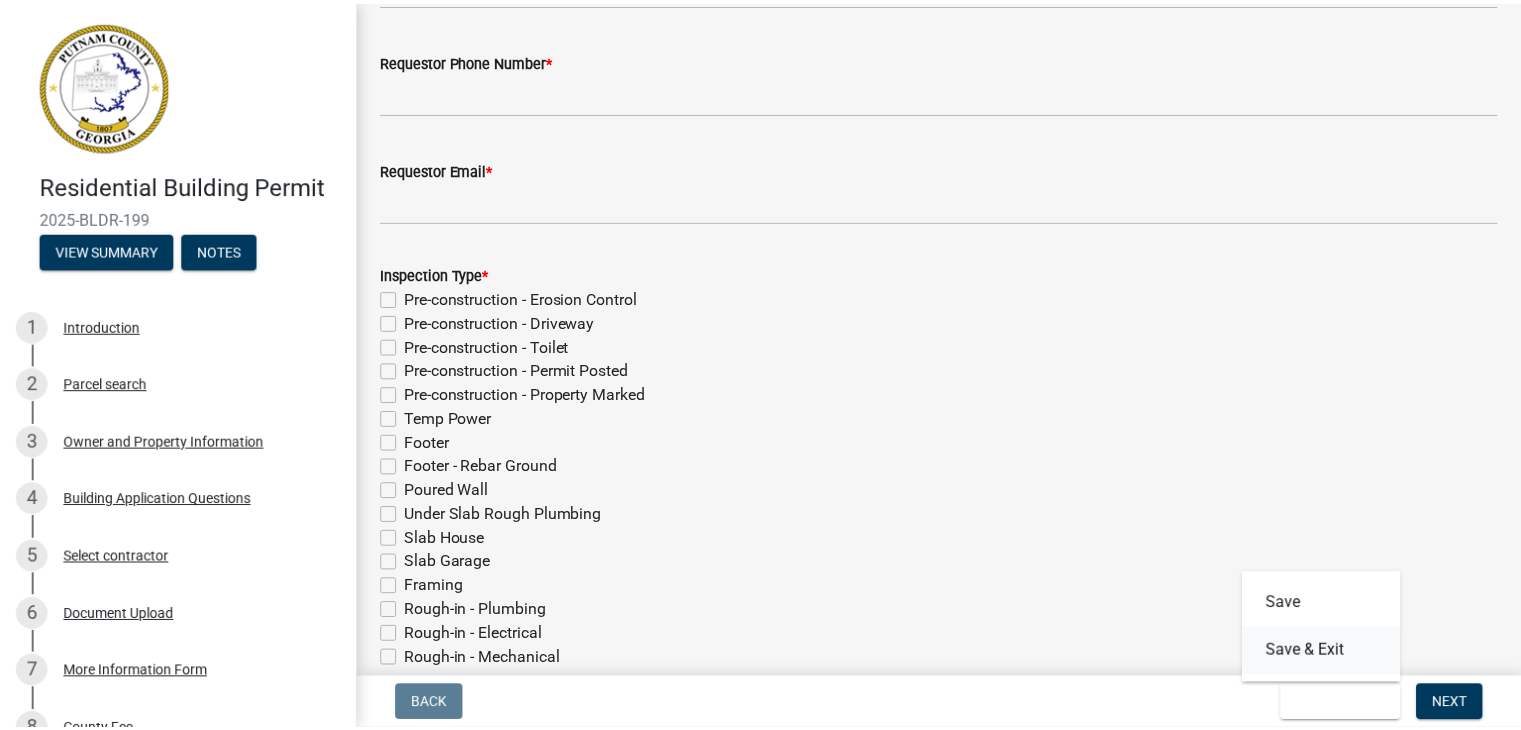 scroll, scrollTop: 0, scrollLeft: 0, axis: both 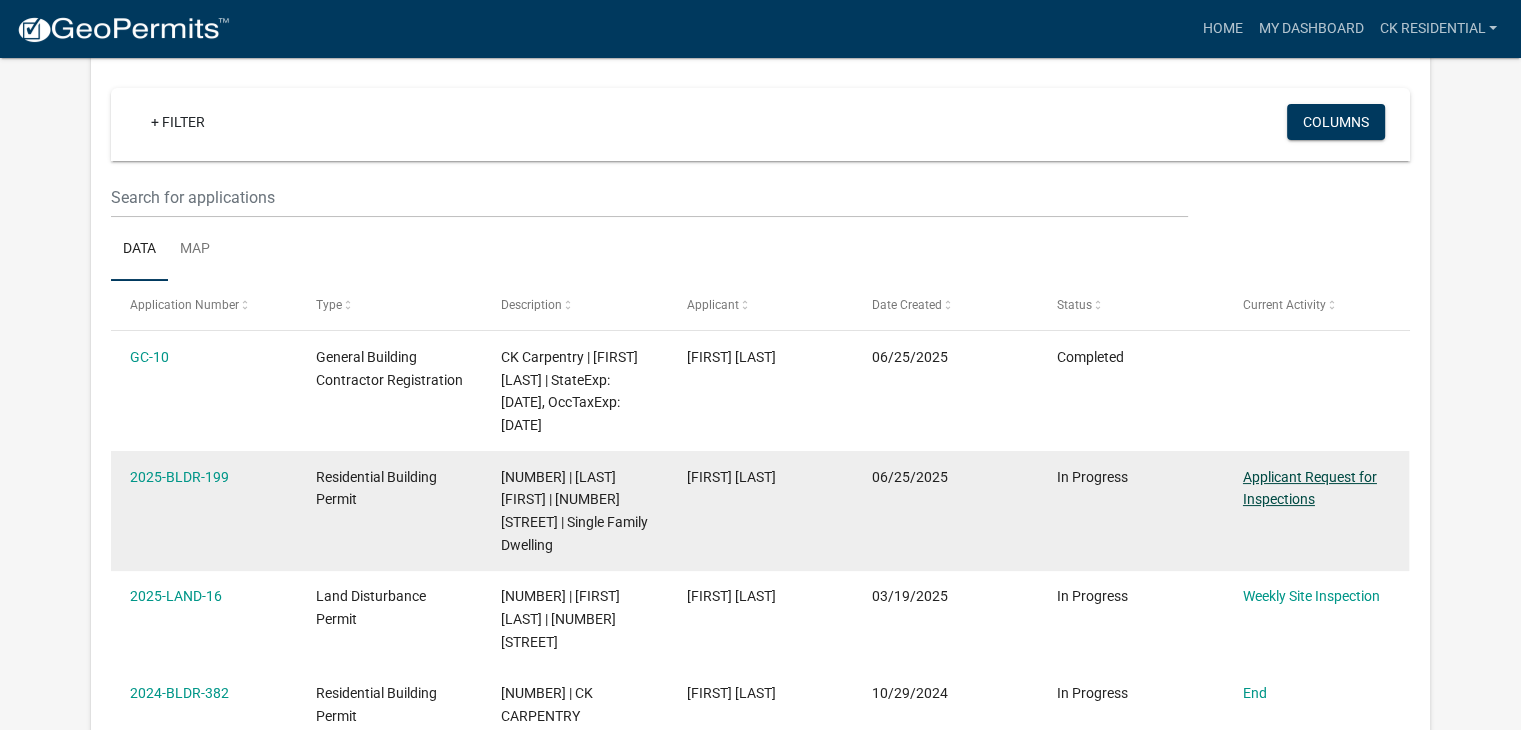 click on "Applicant Request for Inspections" 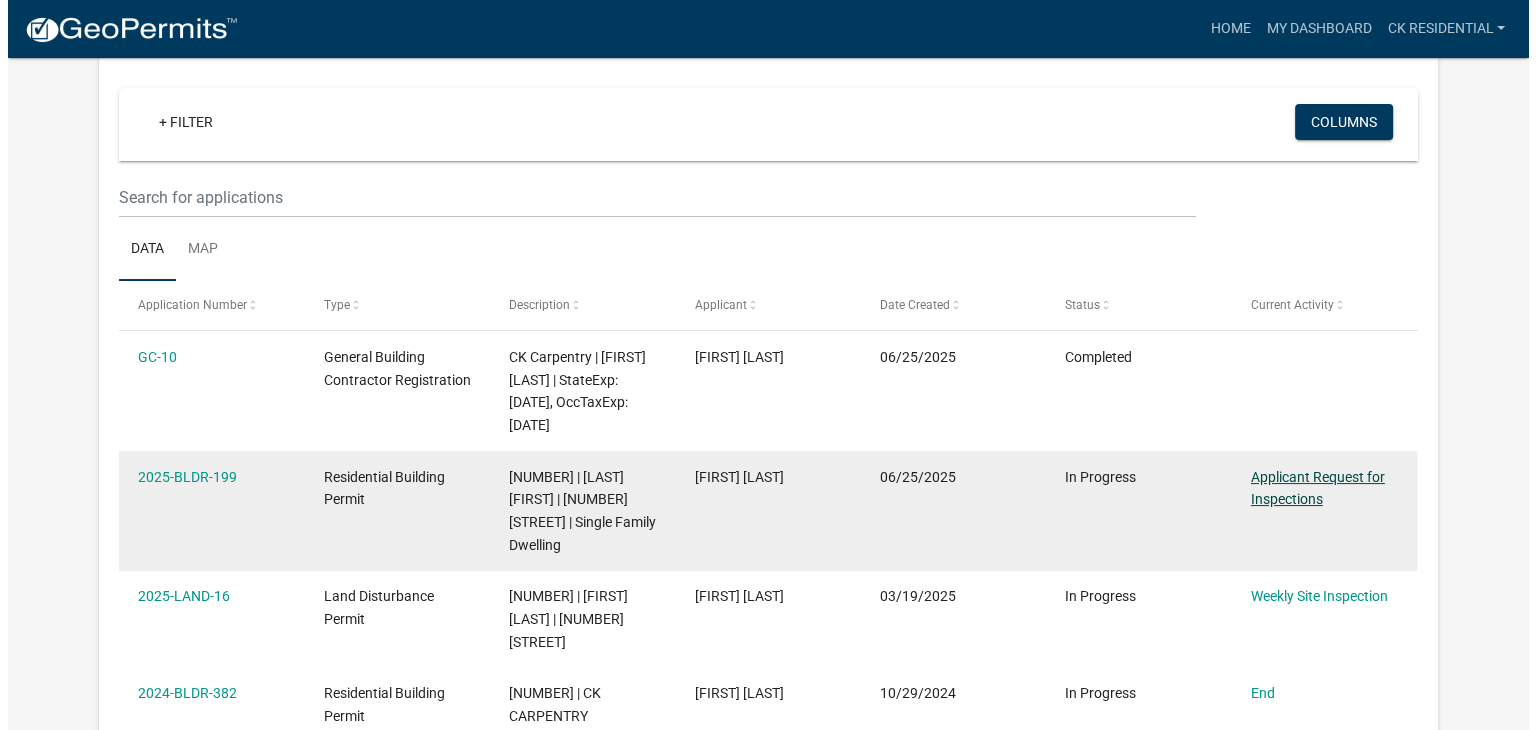 scroll, scrollTop: 0, scrollLeft: 0, axis: both 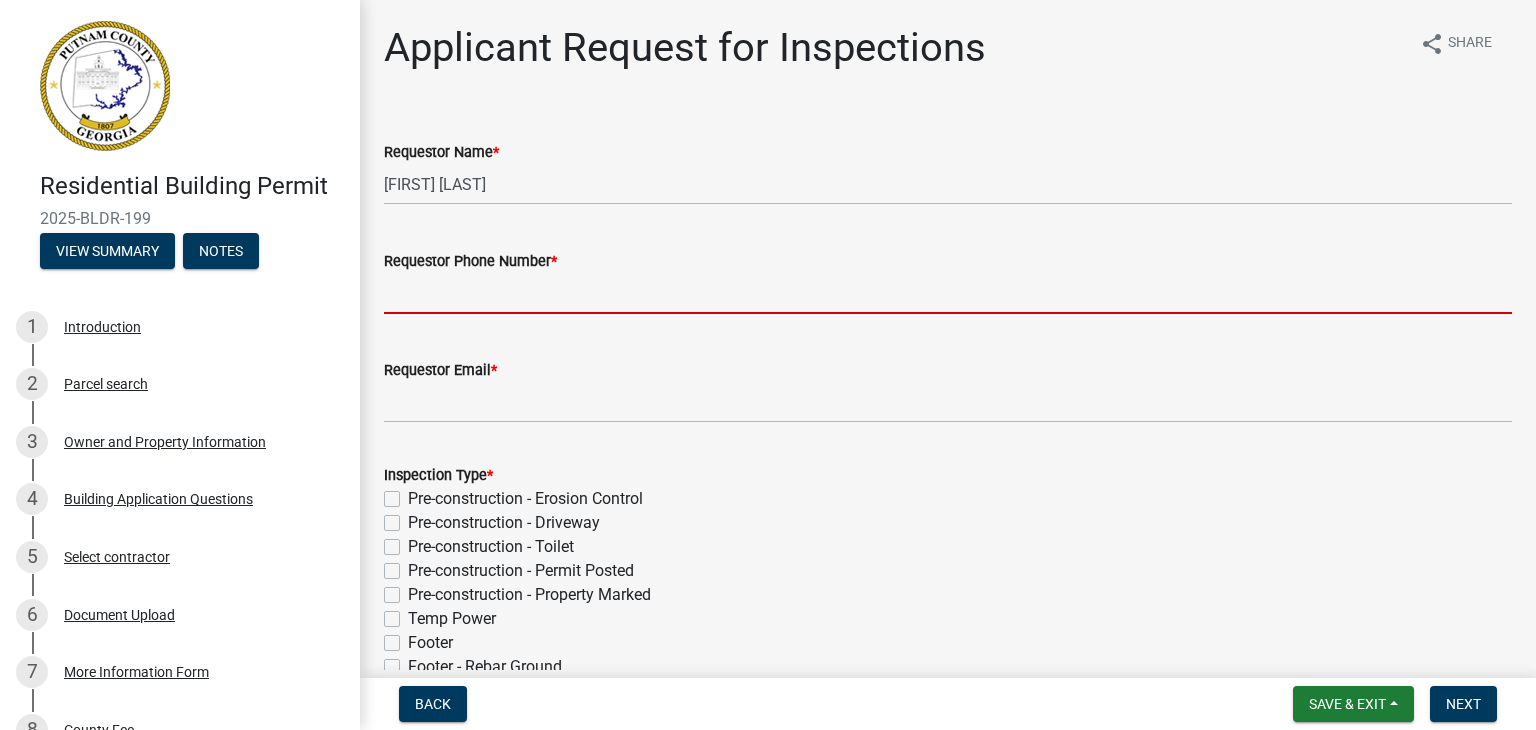 click on "Requestor Phone Number  *" at bounding box center [948, 293] 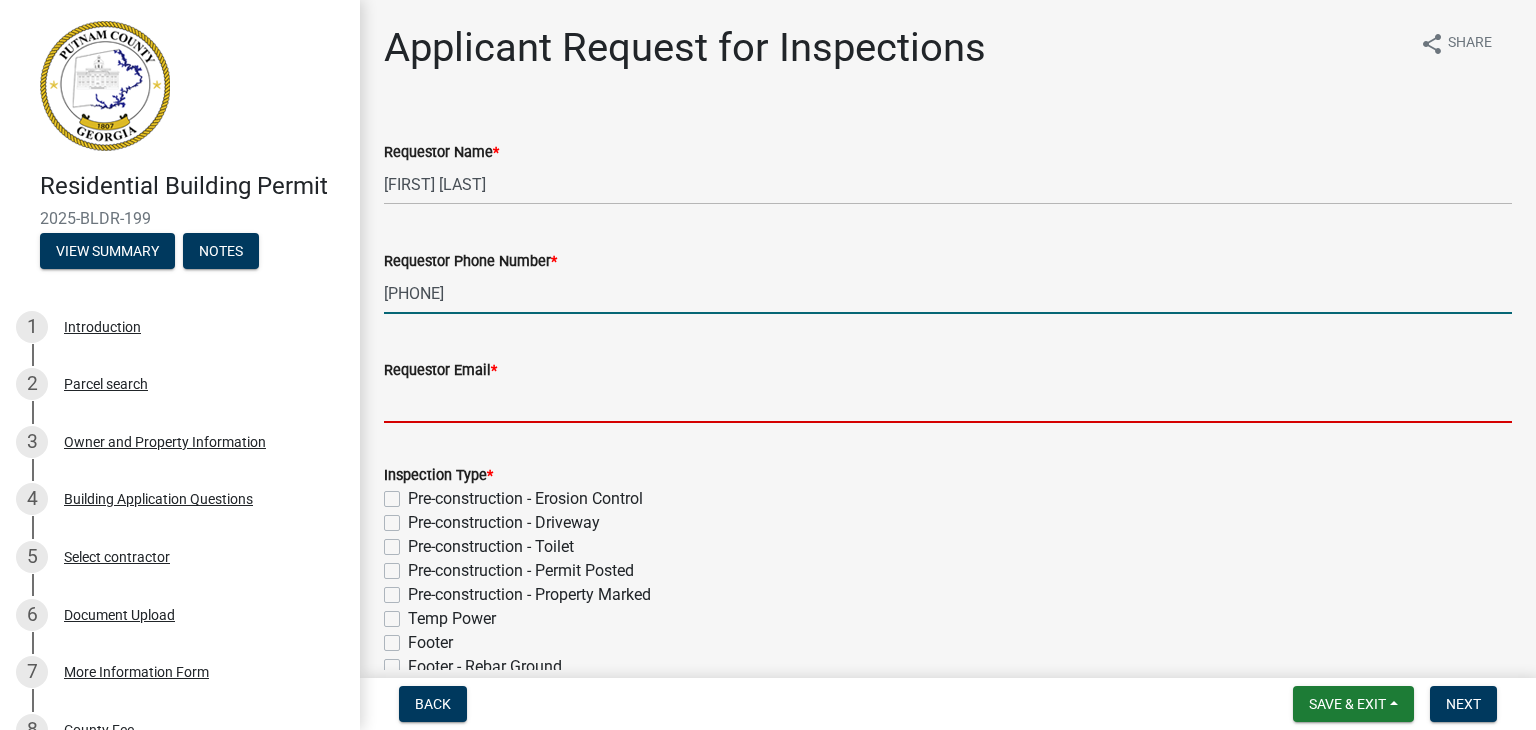 click on "Requestor Email  *" at bounding box center (948, 402) 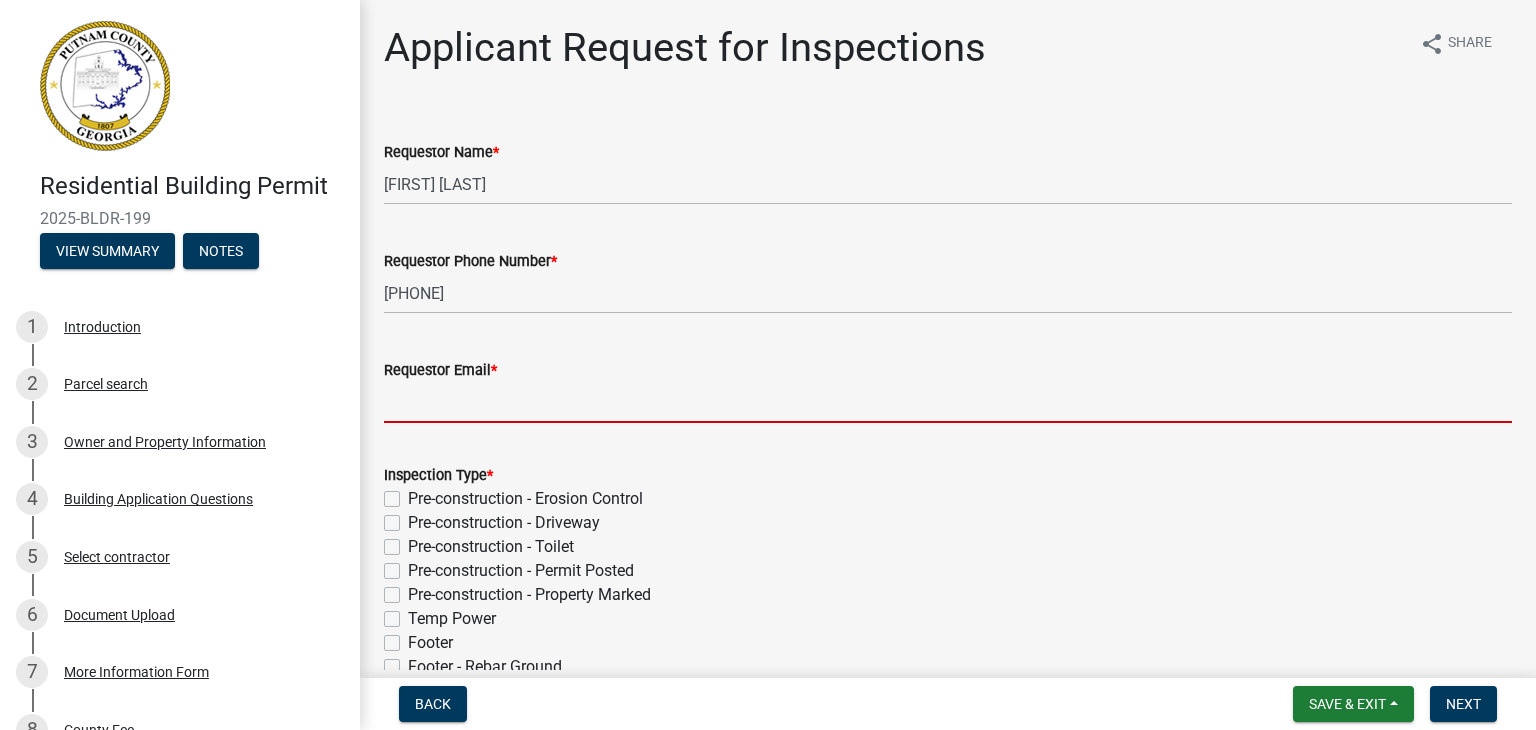 type on "[EMAIL]" 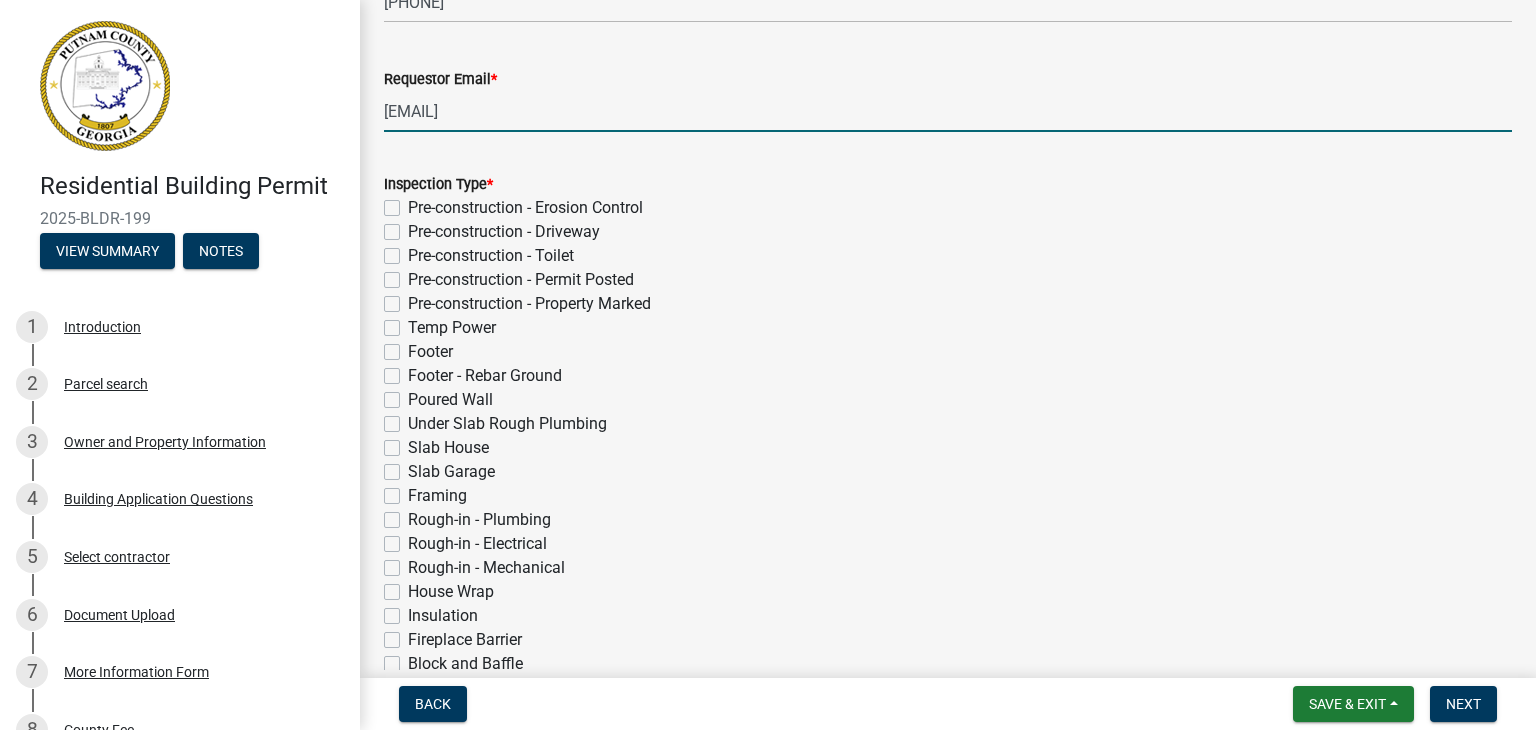 scroll, scrollTop: 300, scrollLeft: 0, axis: vertical 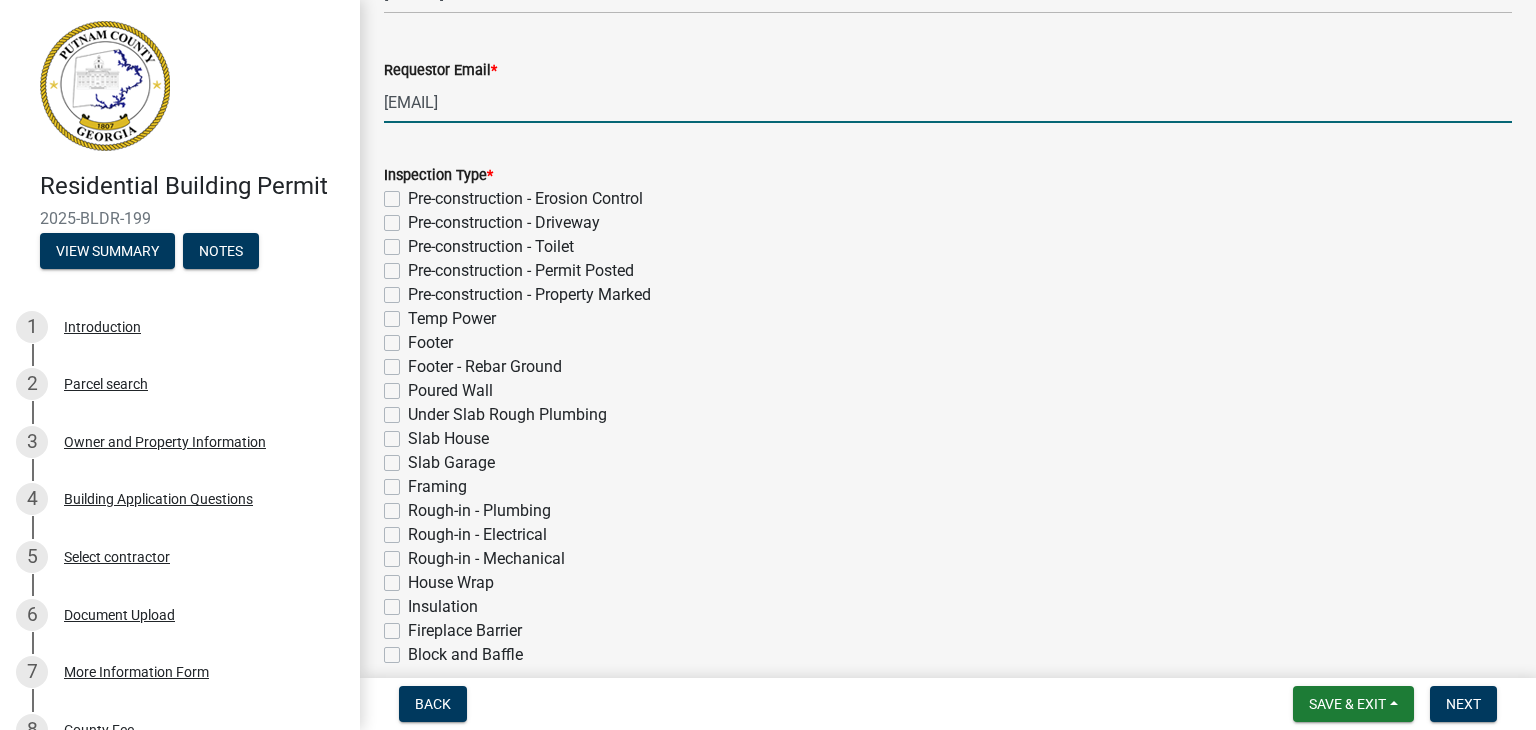 click on "Slab House" 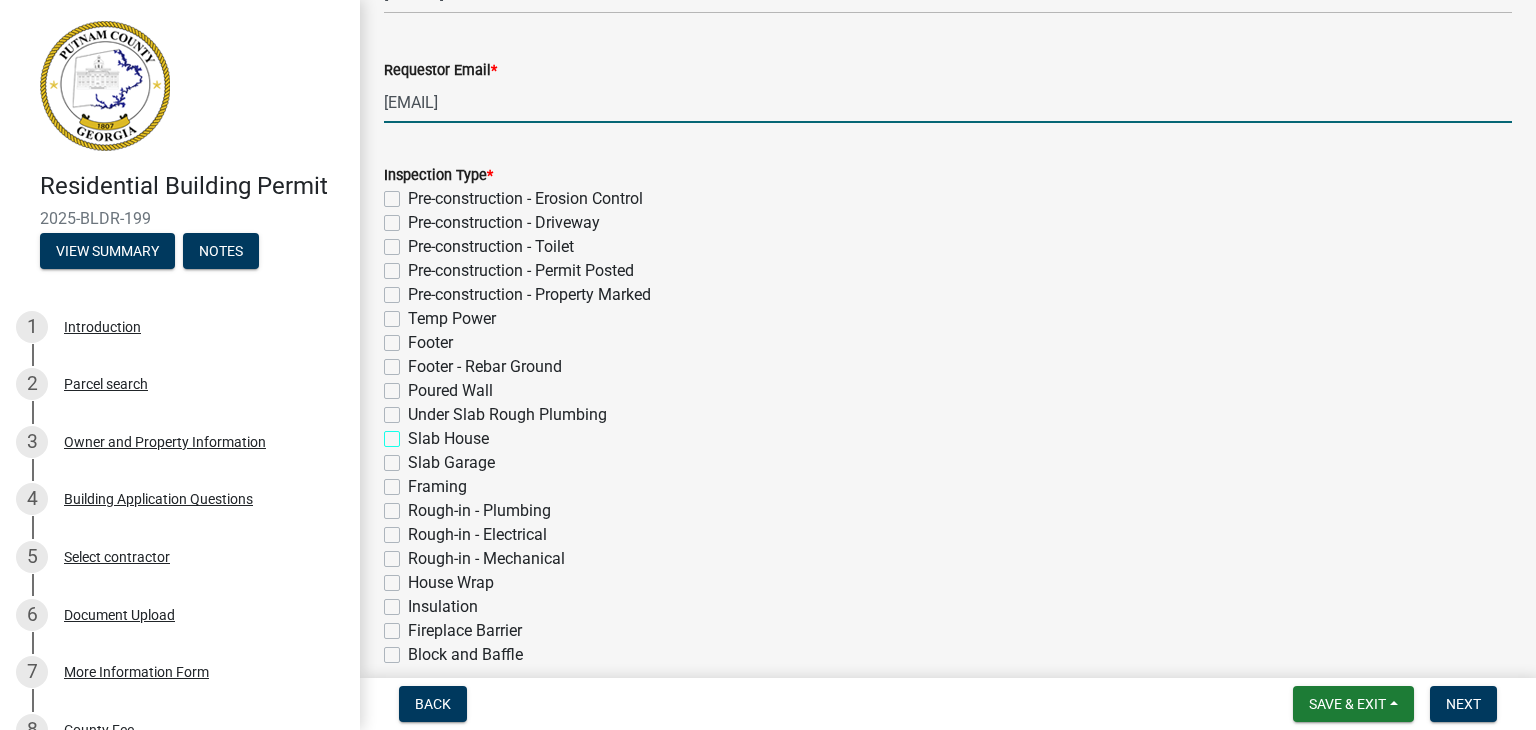 click on "Slab House" at bounding box center [414, 433] 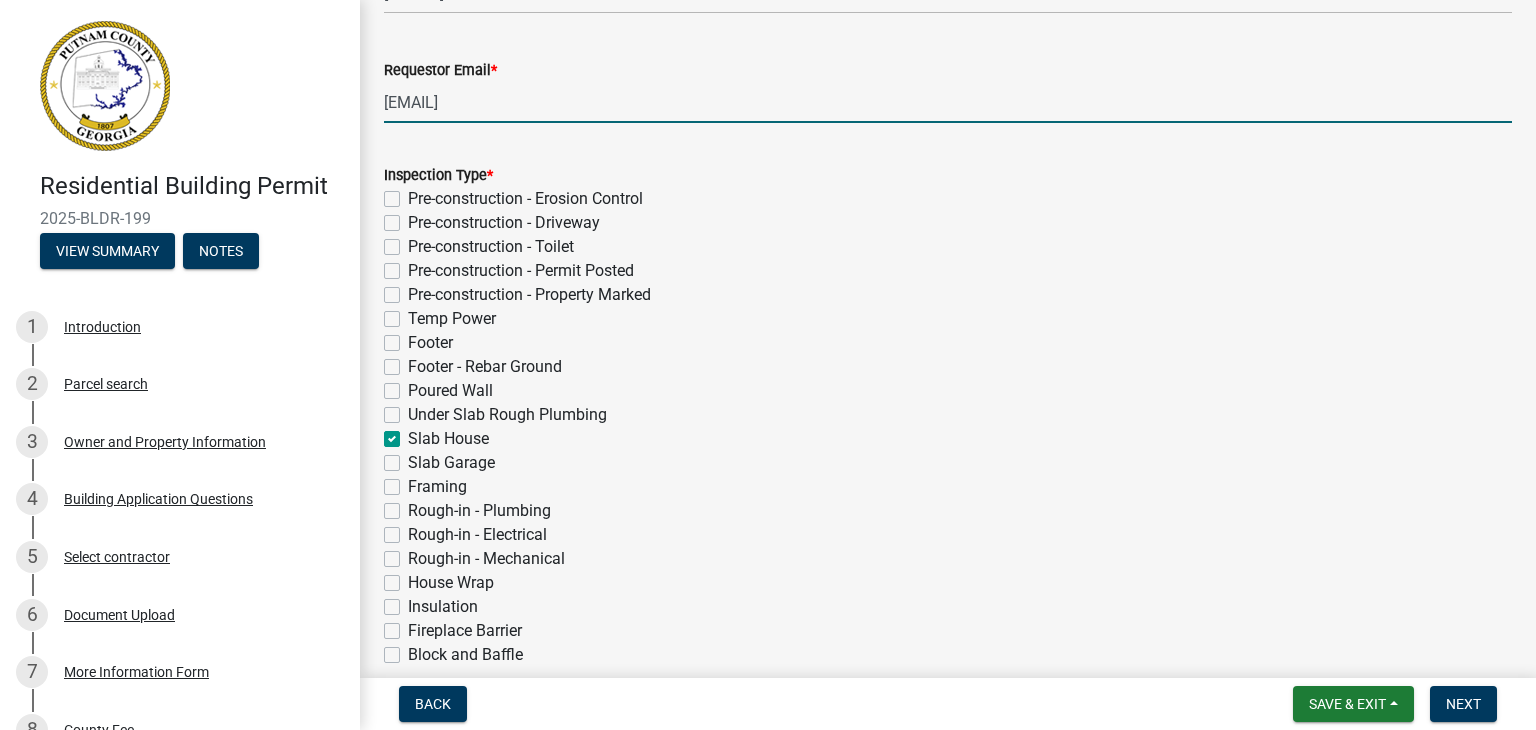 checkbox on "false" 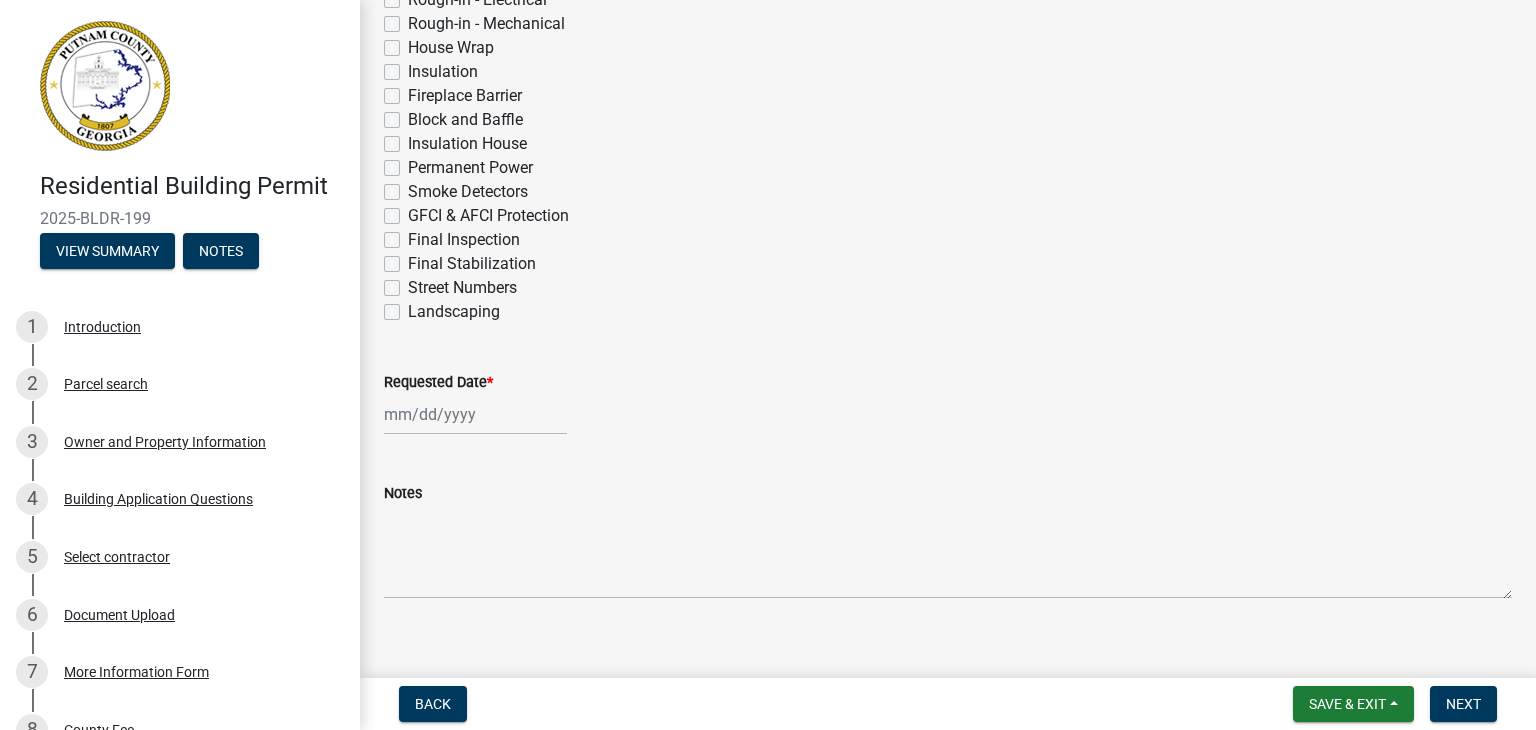scroll, scrollTop: 858, scrollLeft: 0, axis: vertical 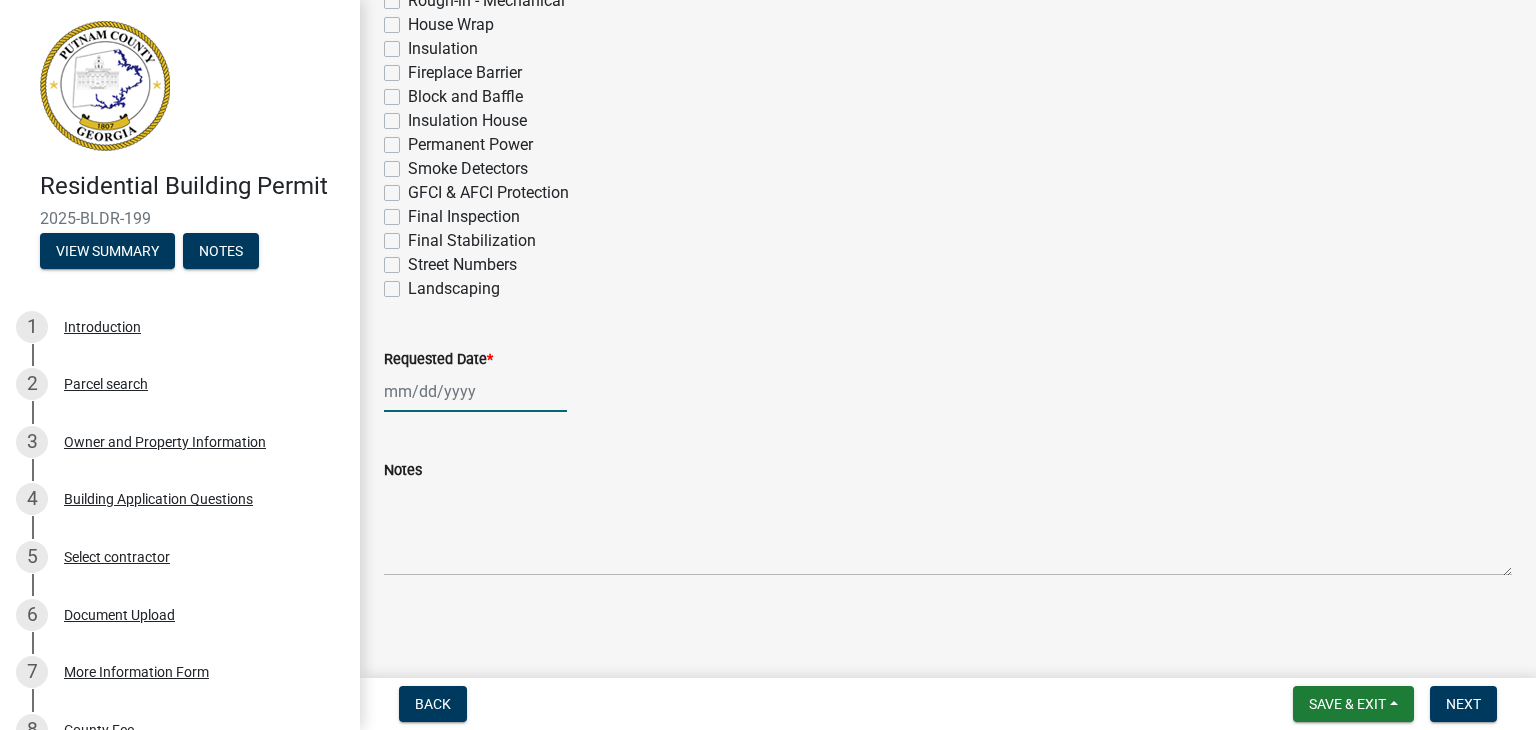 click 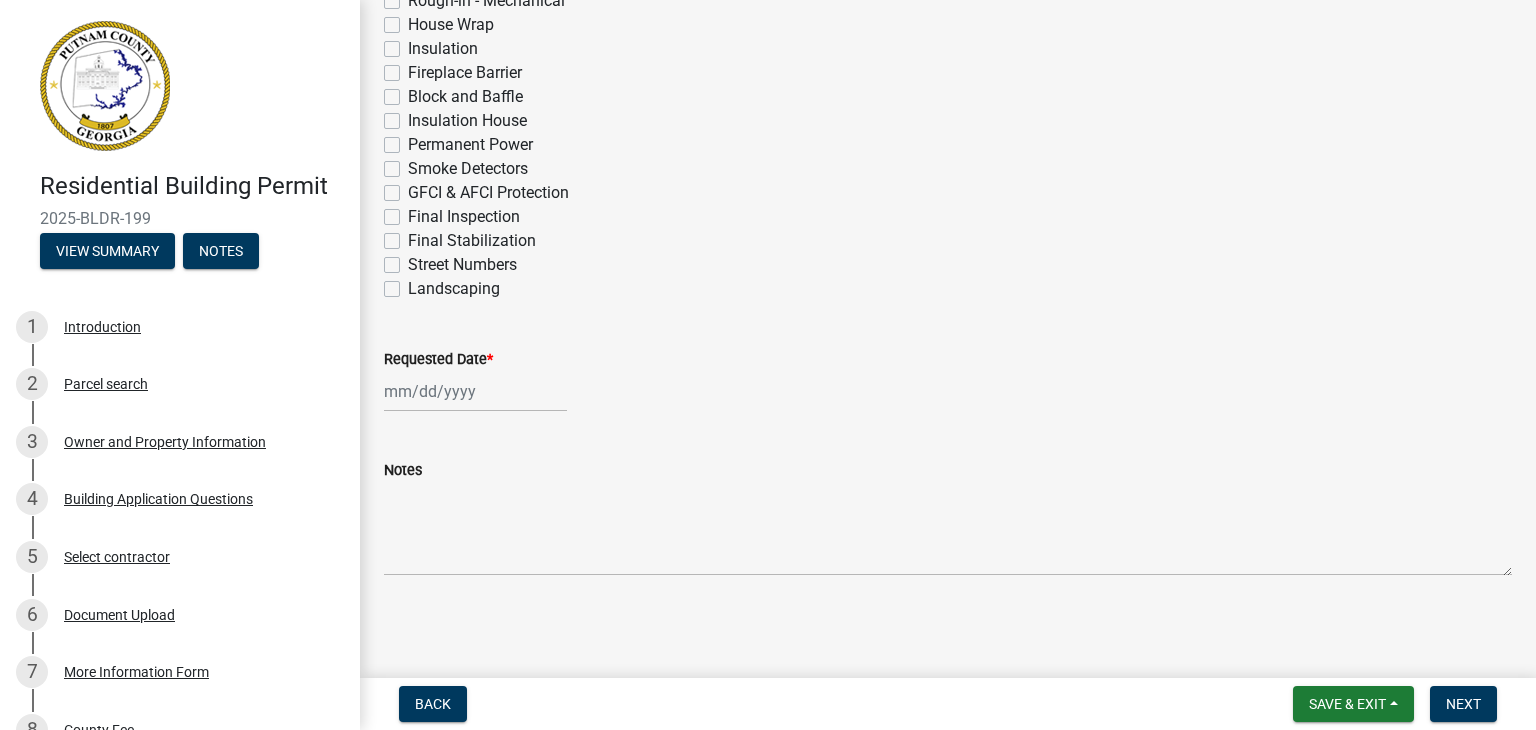 select on "8" 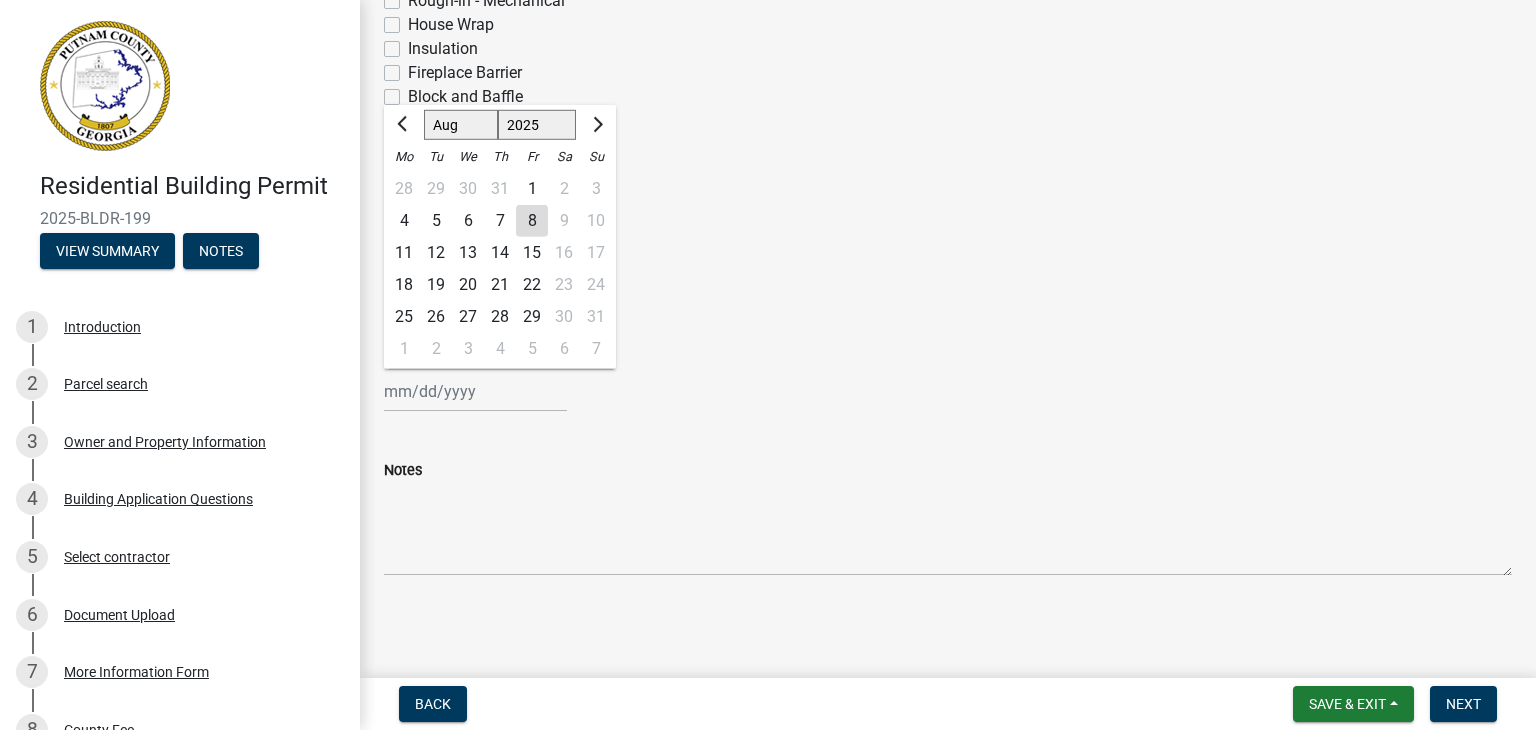 click on "11" 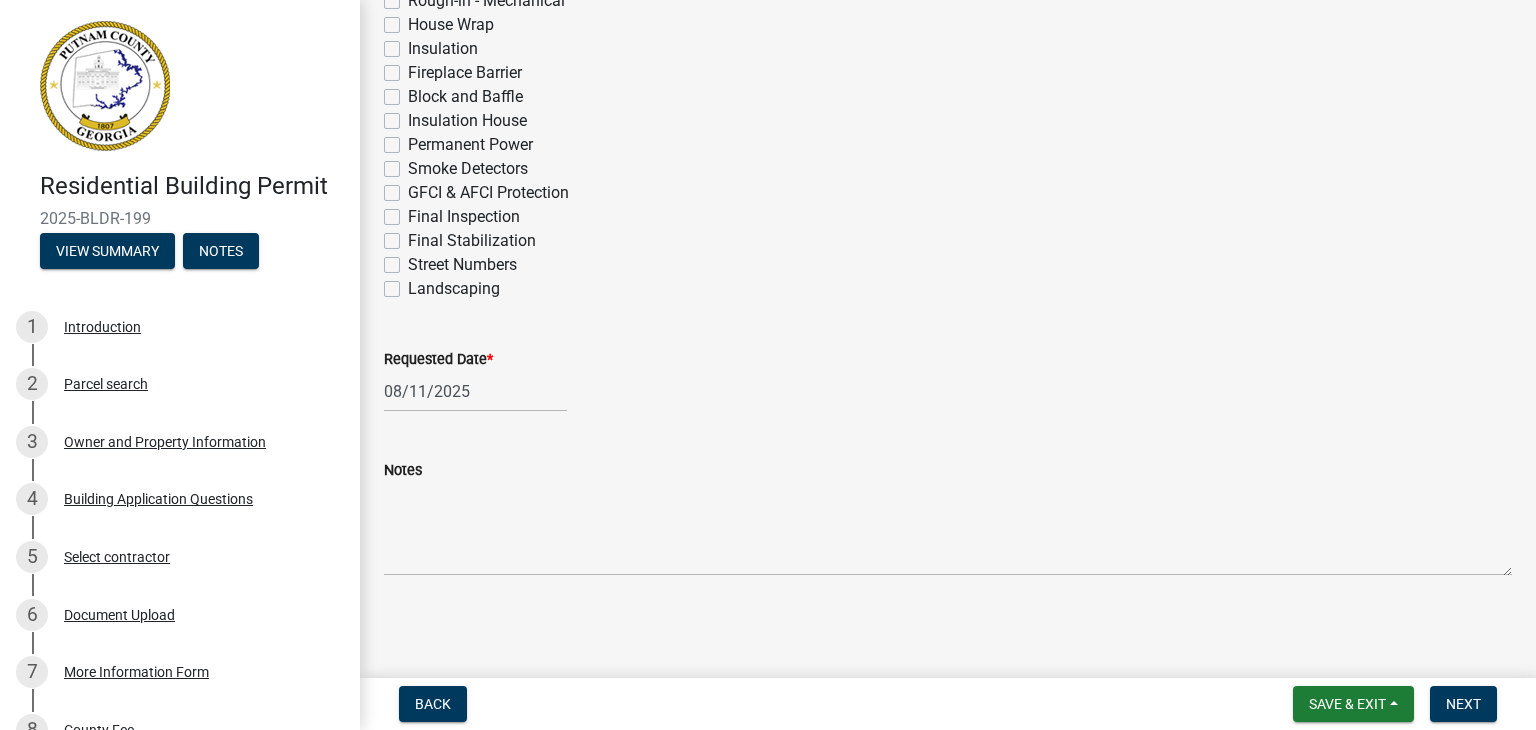 click on "Notes" 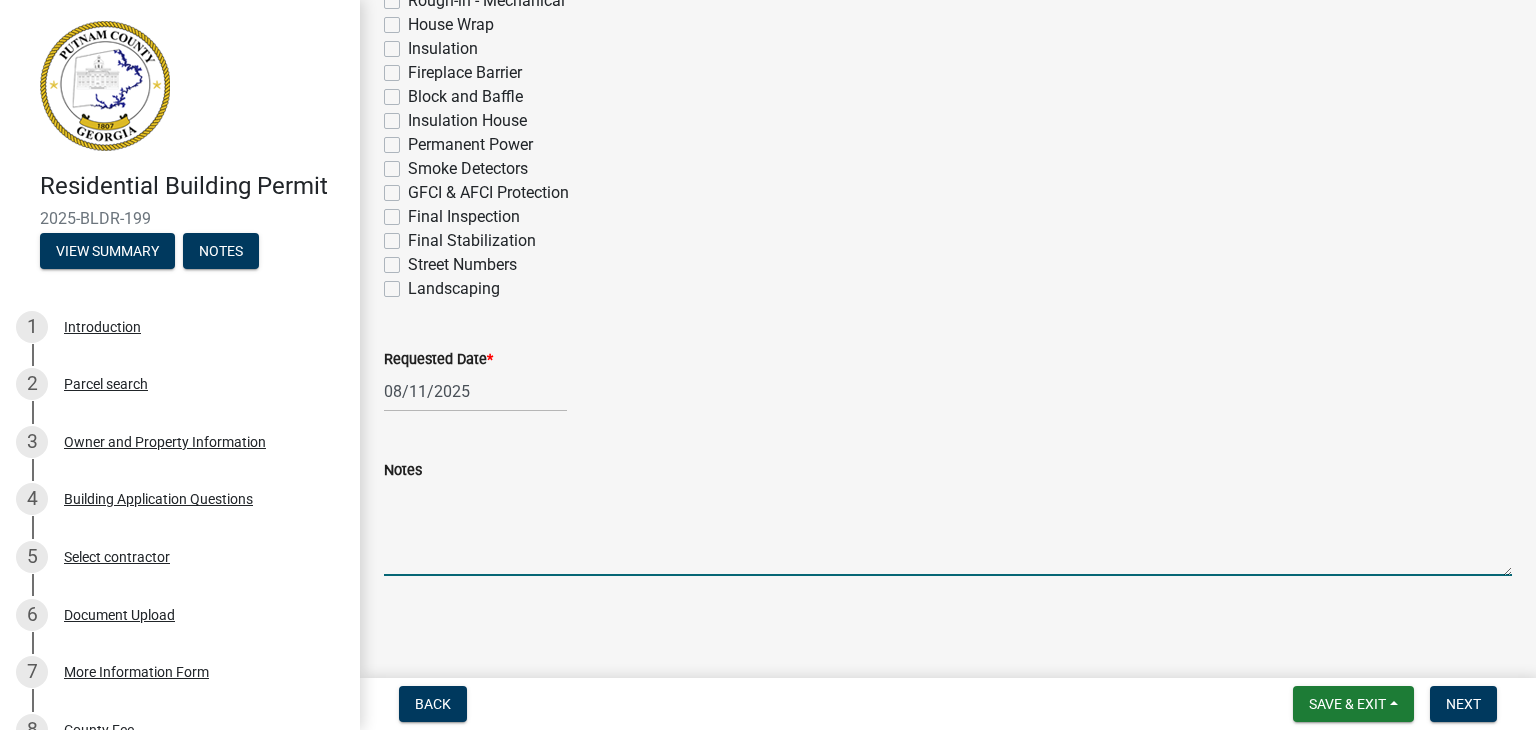 click on "Notes" at bounding box center (948, 529) 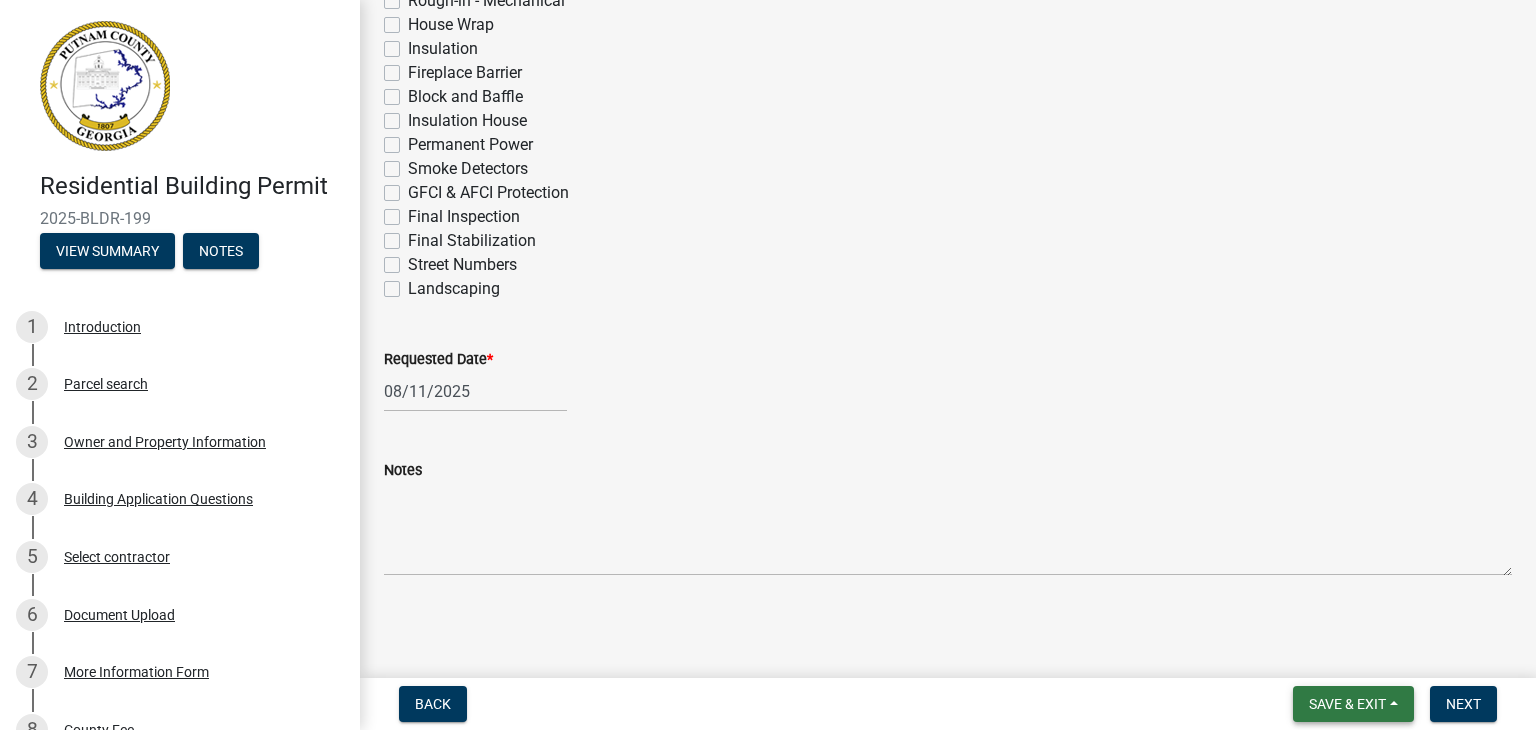 click on "Save & Exit" at bounding box center (1353, 704) 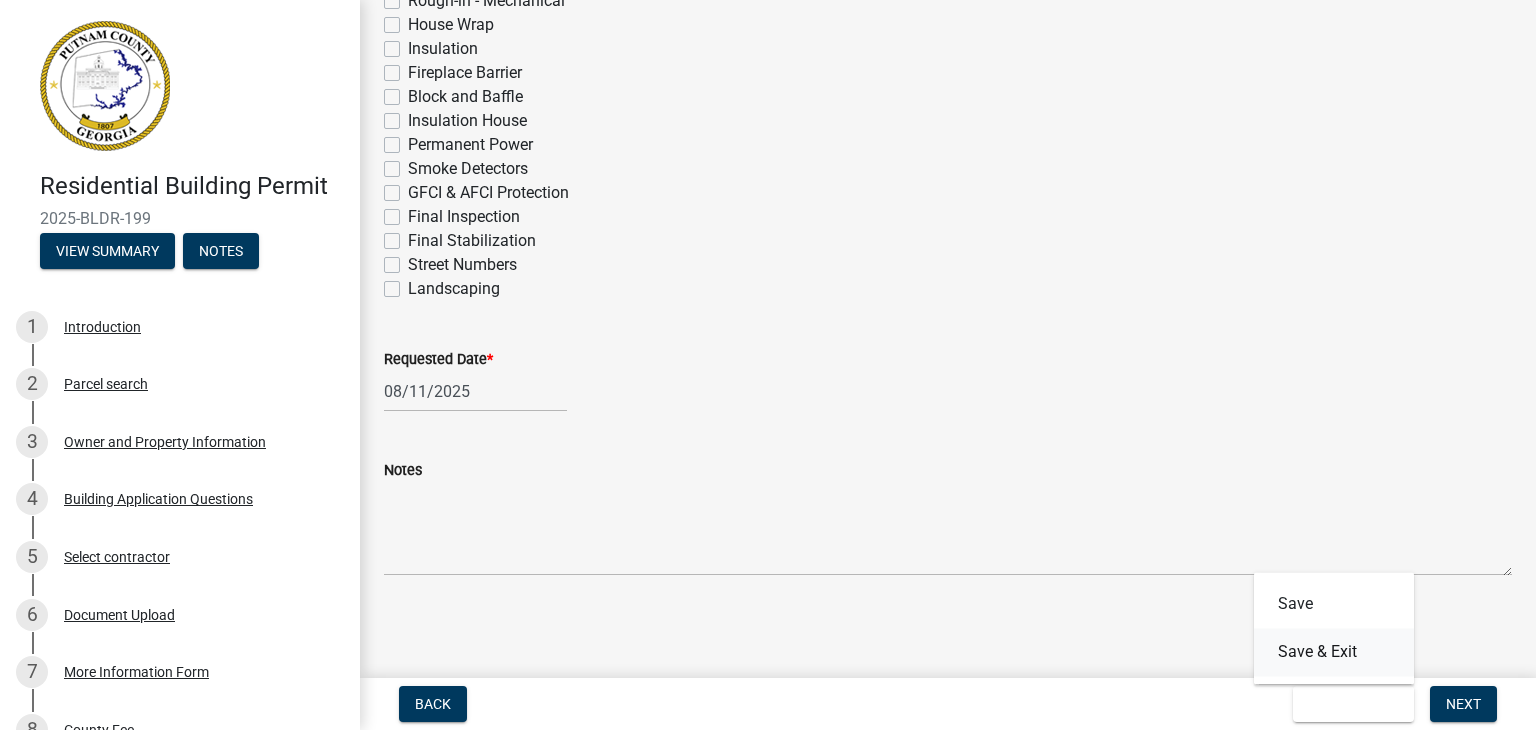 click on "Save & Exit" at bounding box center [1334, 652] 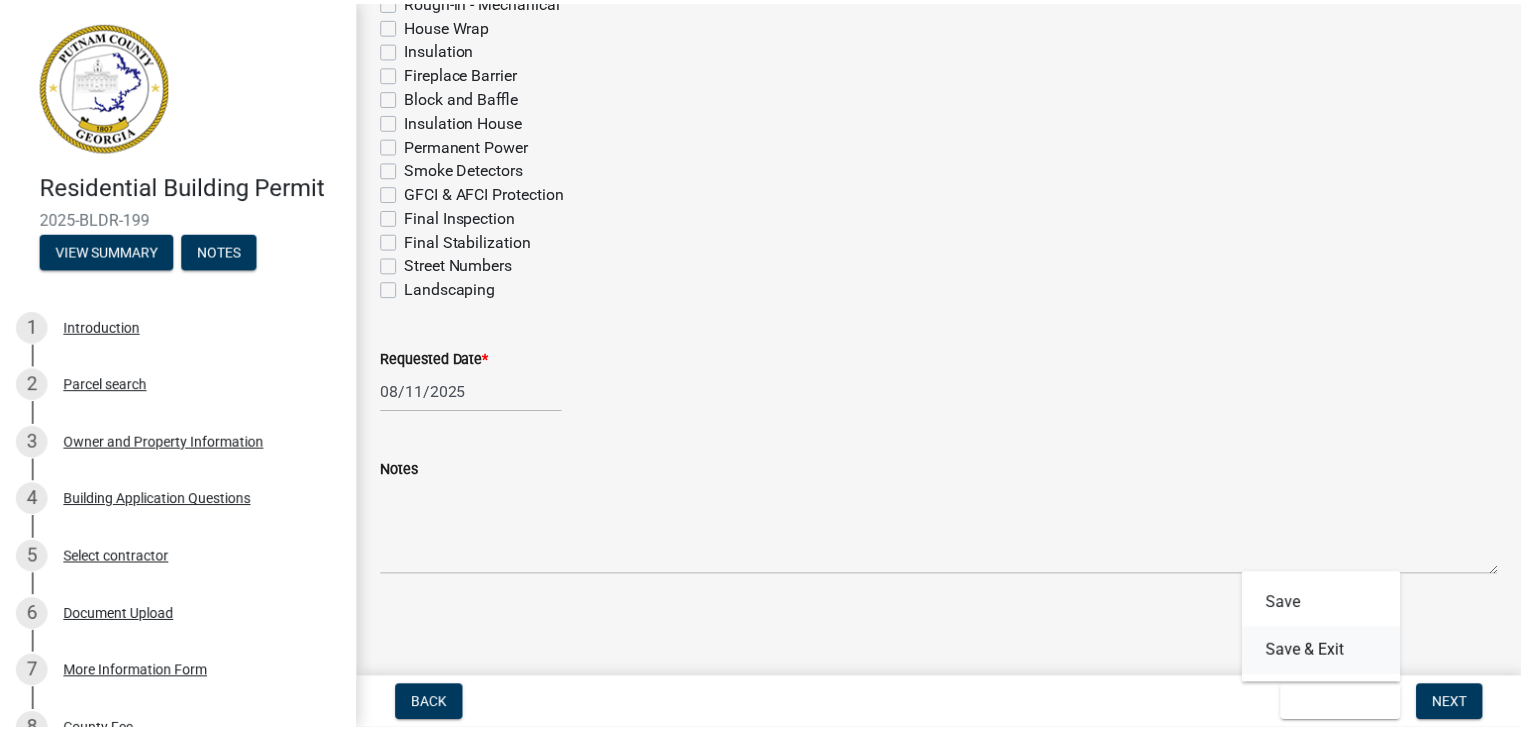 scroll, scrollTop: 0, scrollLeft: 0, axis: both 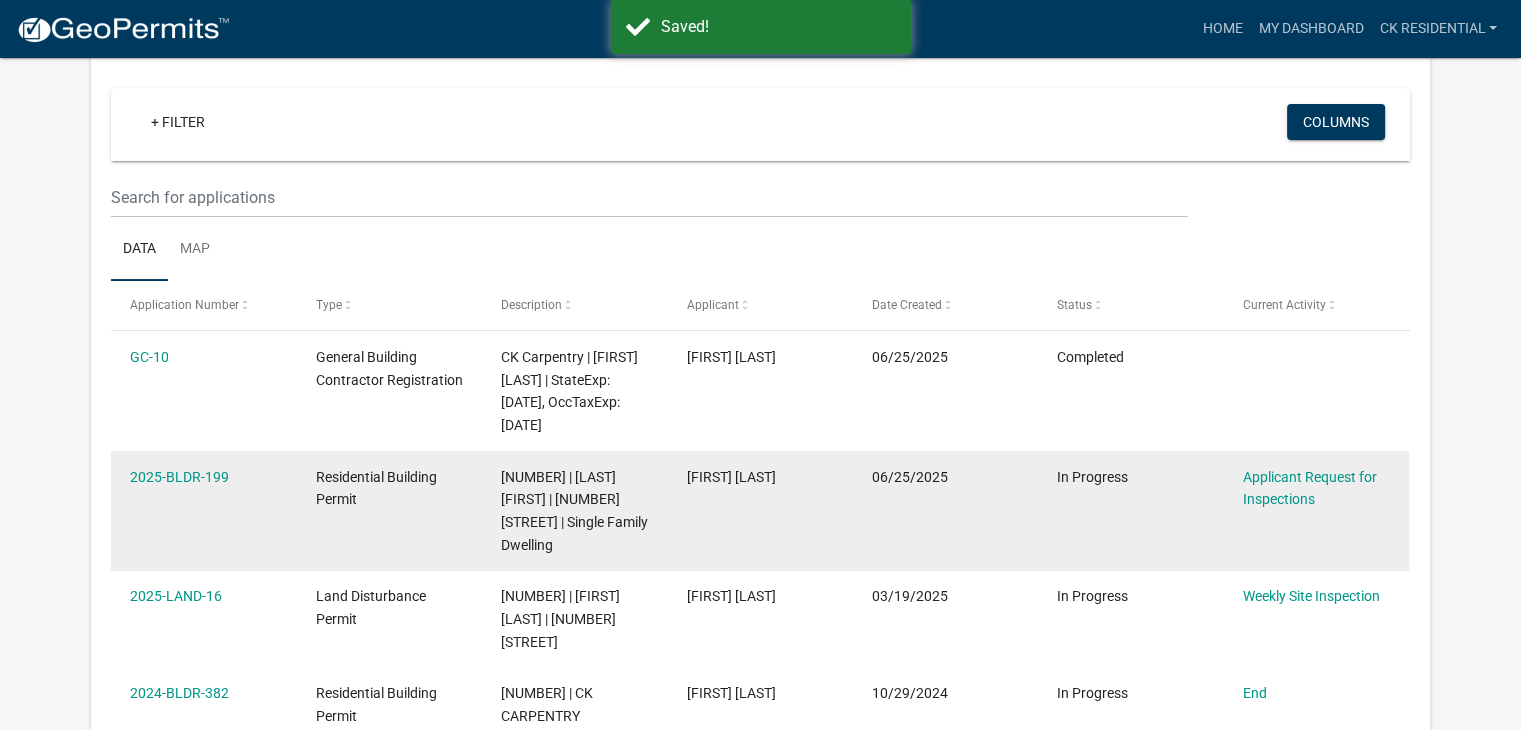 click on "Applicant Request for Inspections" 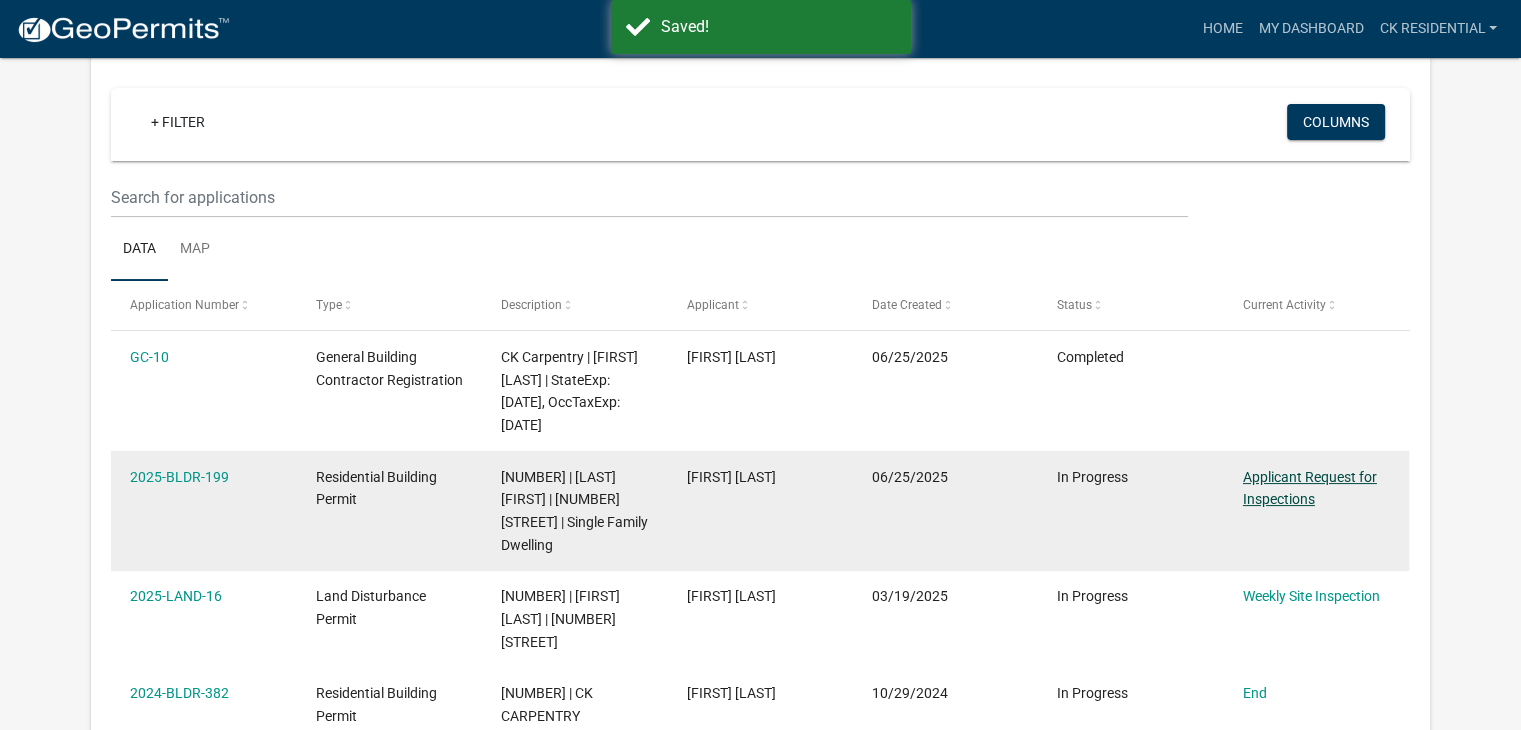 scroll, scrollTop: 165, scrollLeft: 0, axis: vertical 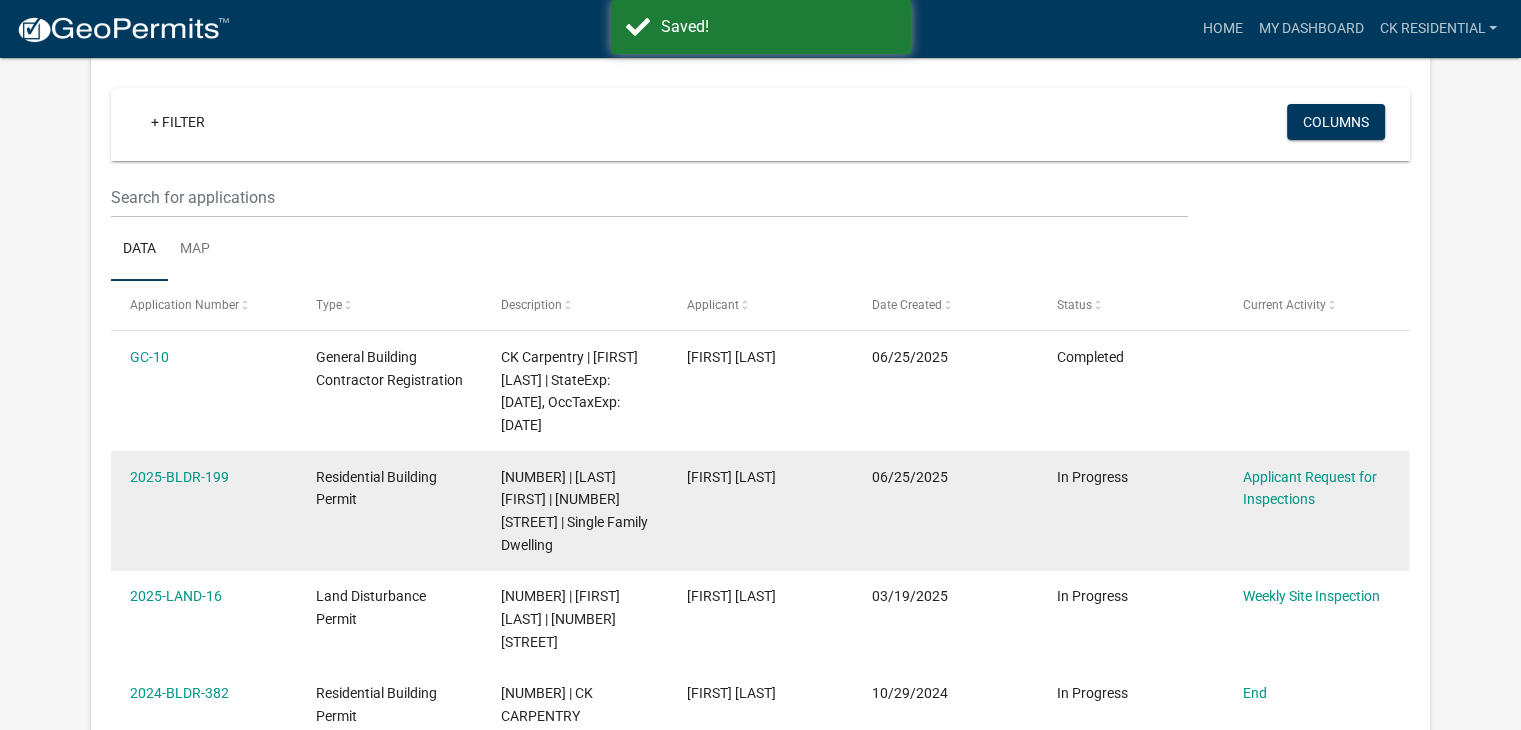 click on "Applicant Request for Inspections" 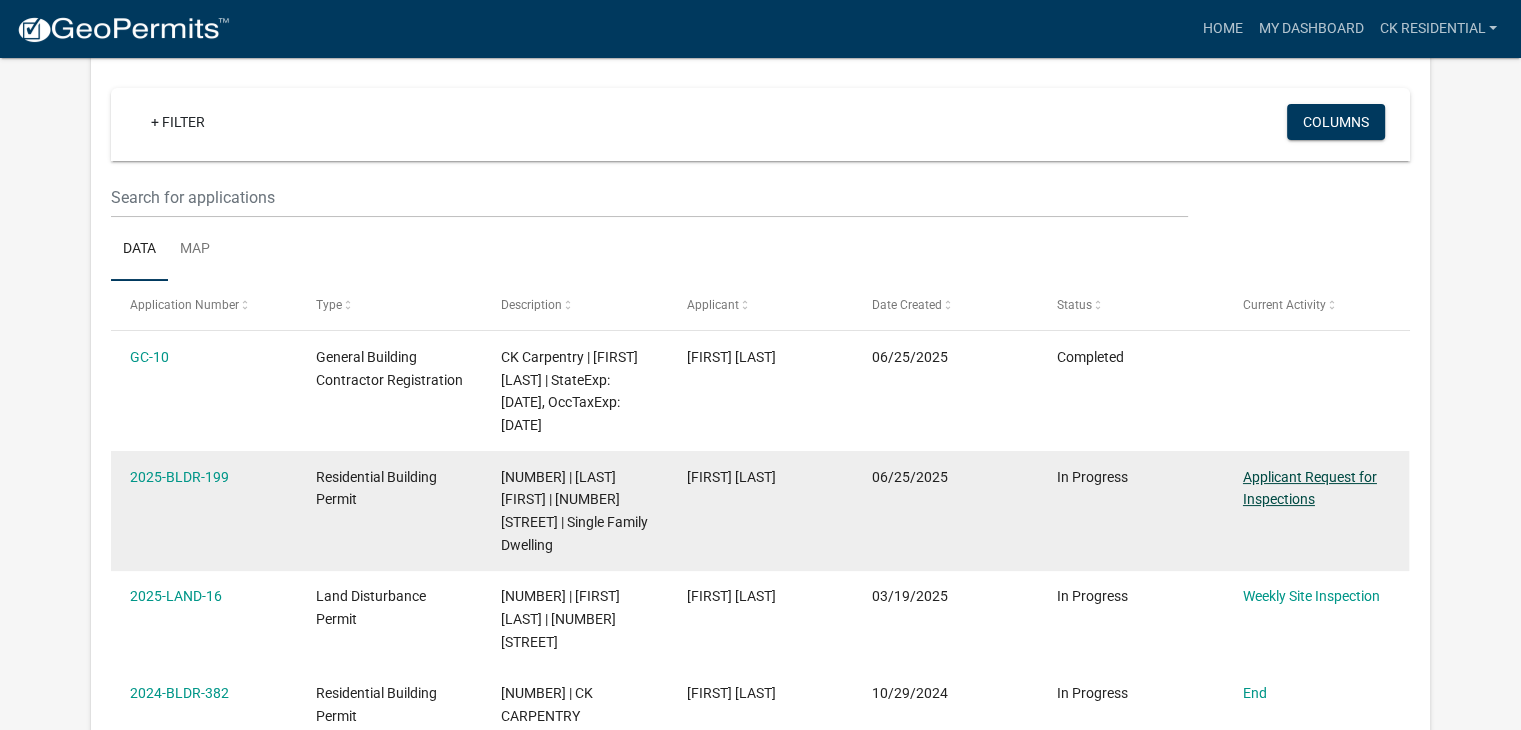 click on "Applicant Request for Inspections" 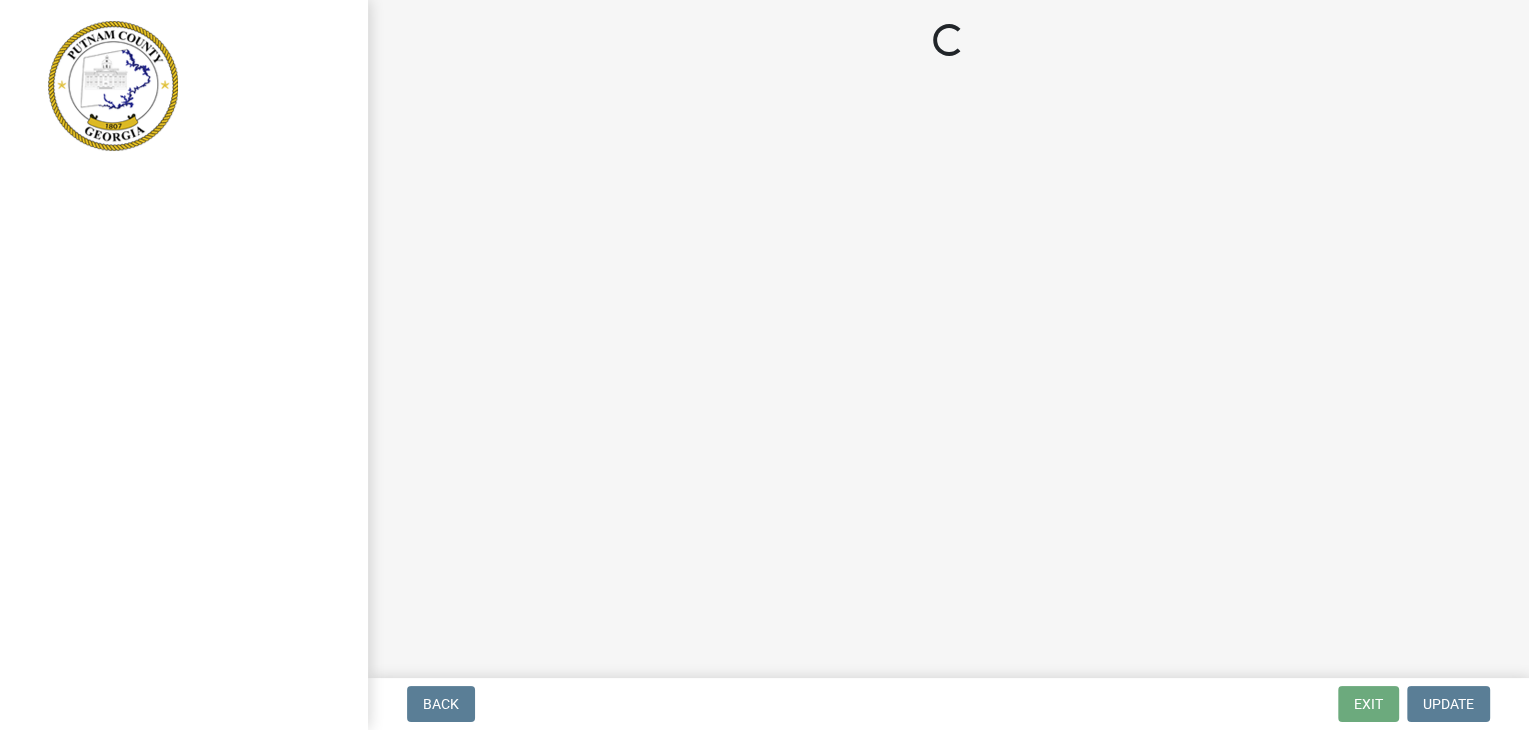 scroll, scrollTop: 0, scrollLeft: 0, axis: both 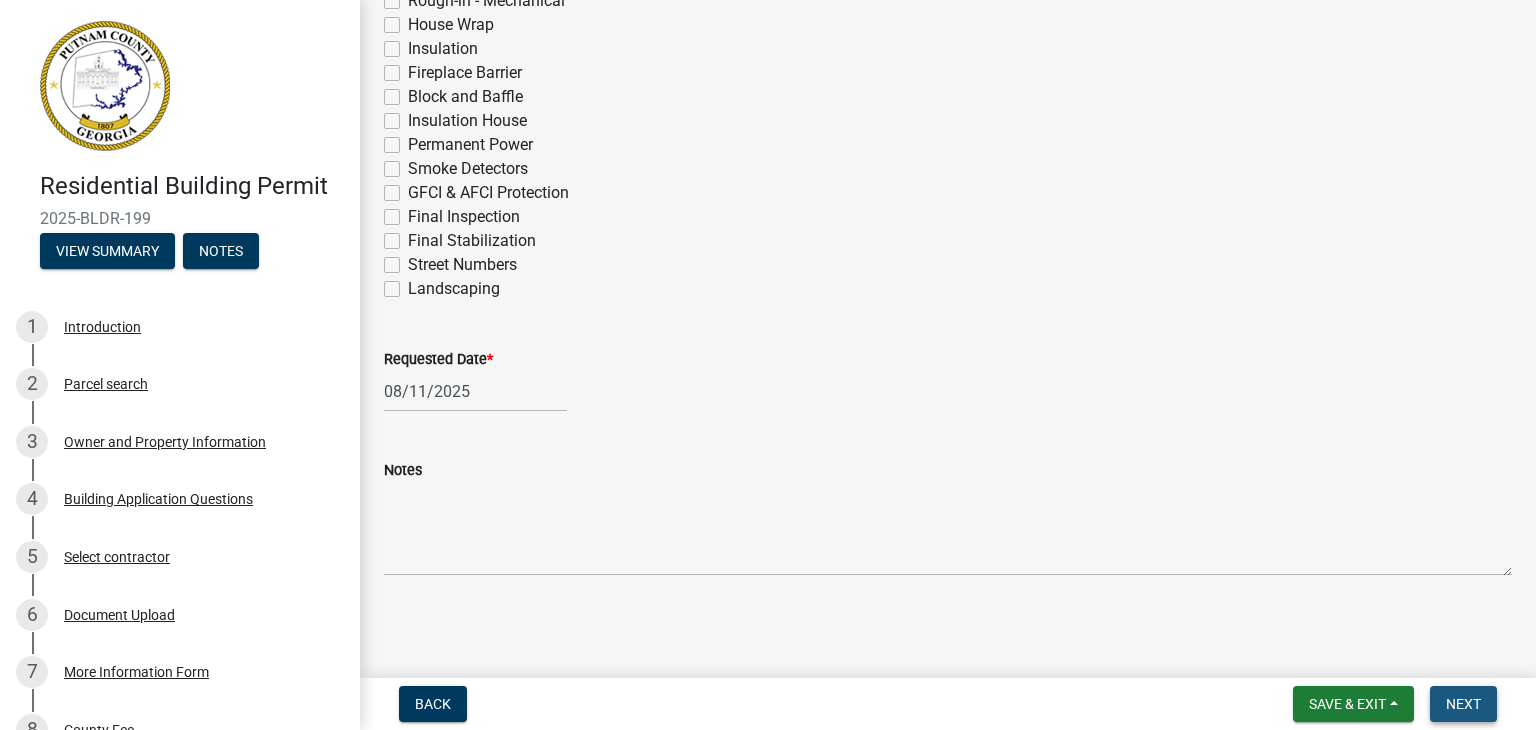 click on "Next" at bounding box center [1463, 704] 